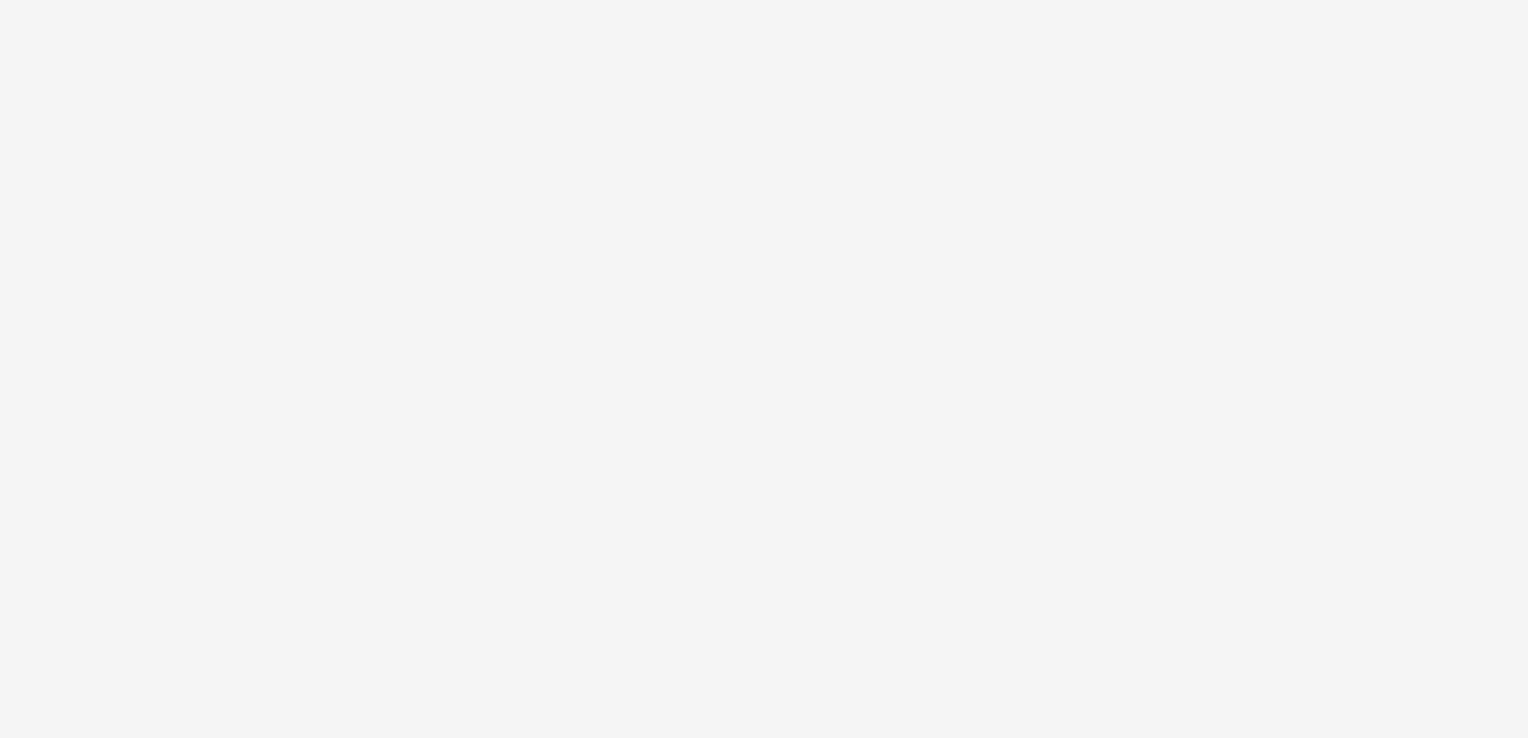 scroll, scrollTop: 0, scrollLeft: 0, axis: both 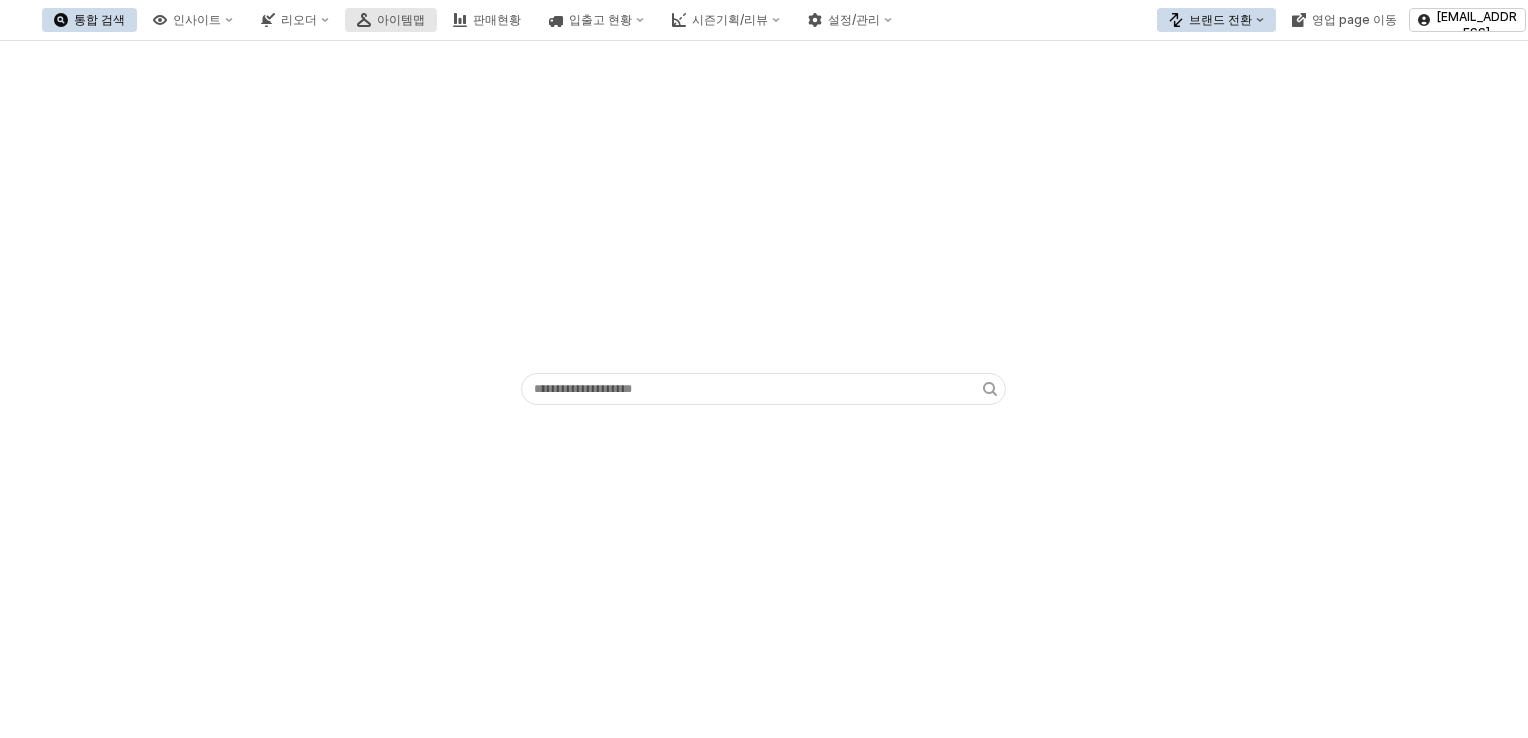 click on "아이템맵" at bounding box center (401, 20) 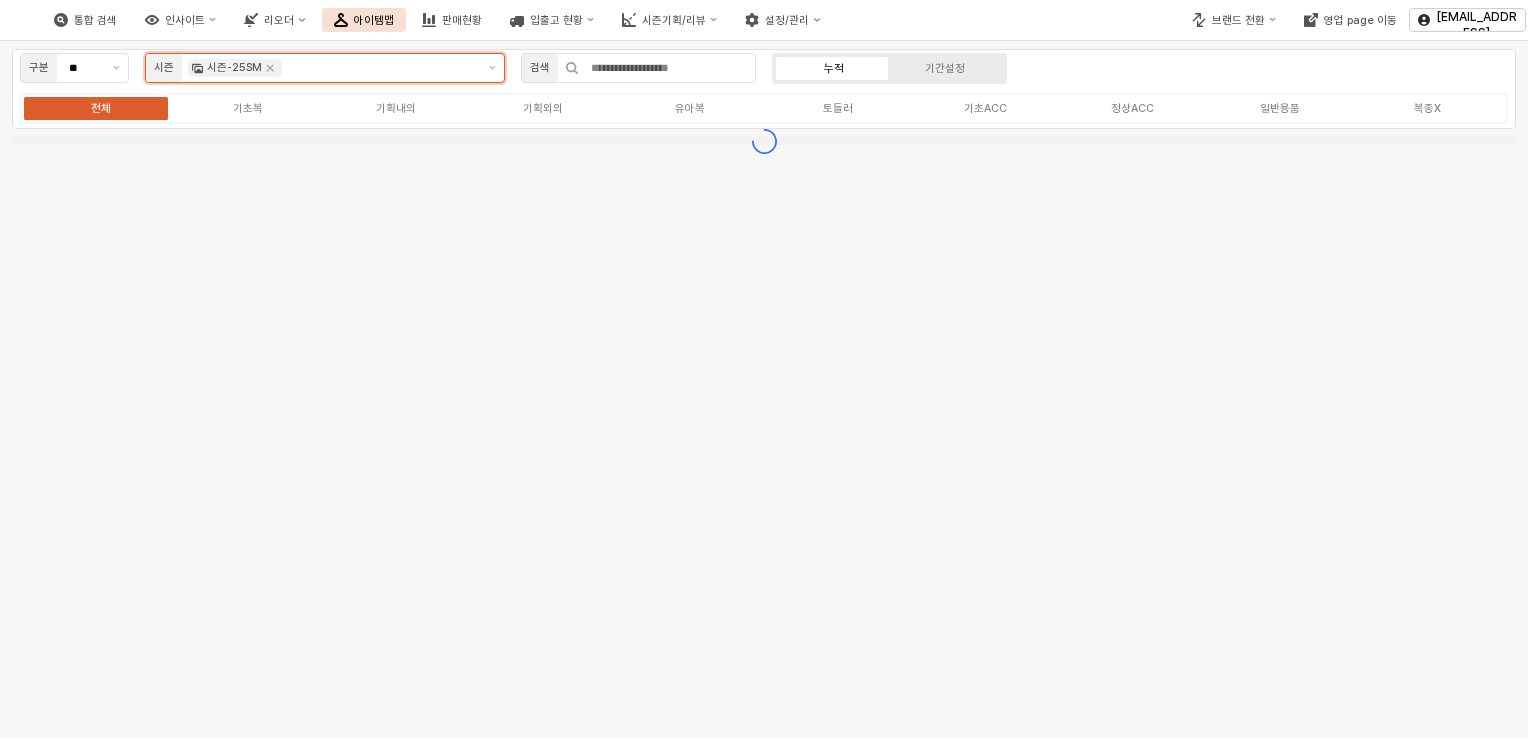 click on "시즌-25SM" at bounding box center (235, 68) 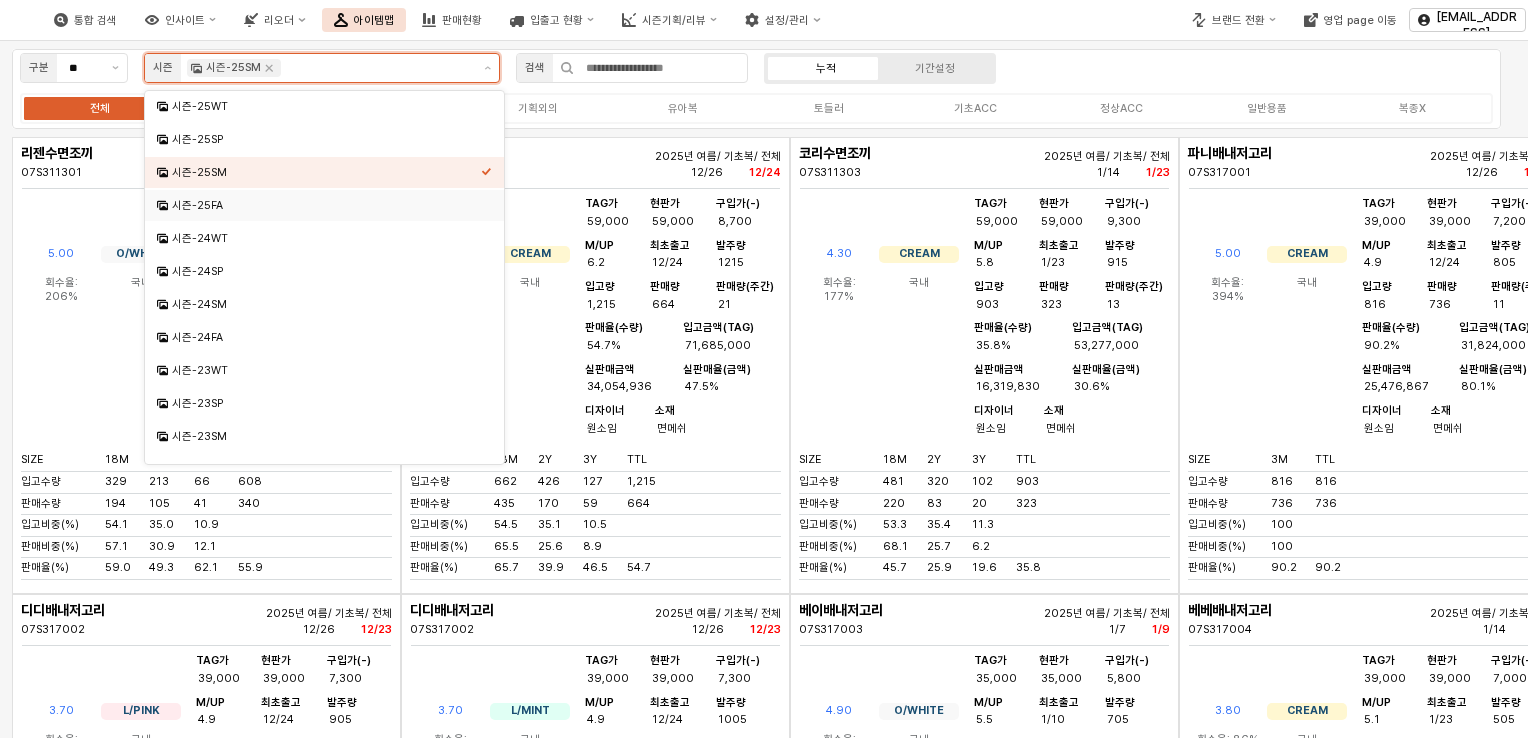 click on "시즌-25FA" at bounding box center (326, 205) 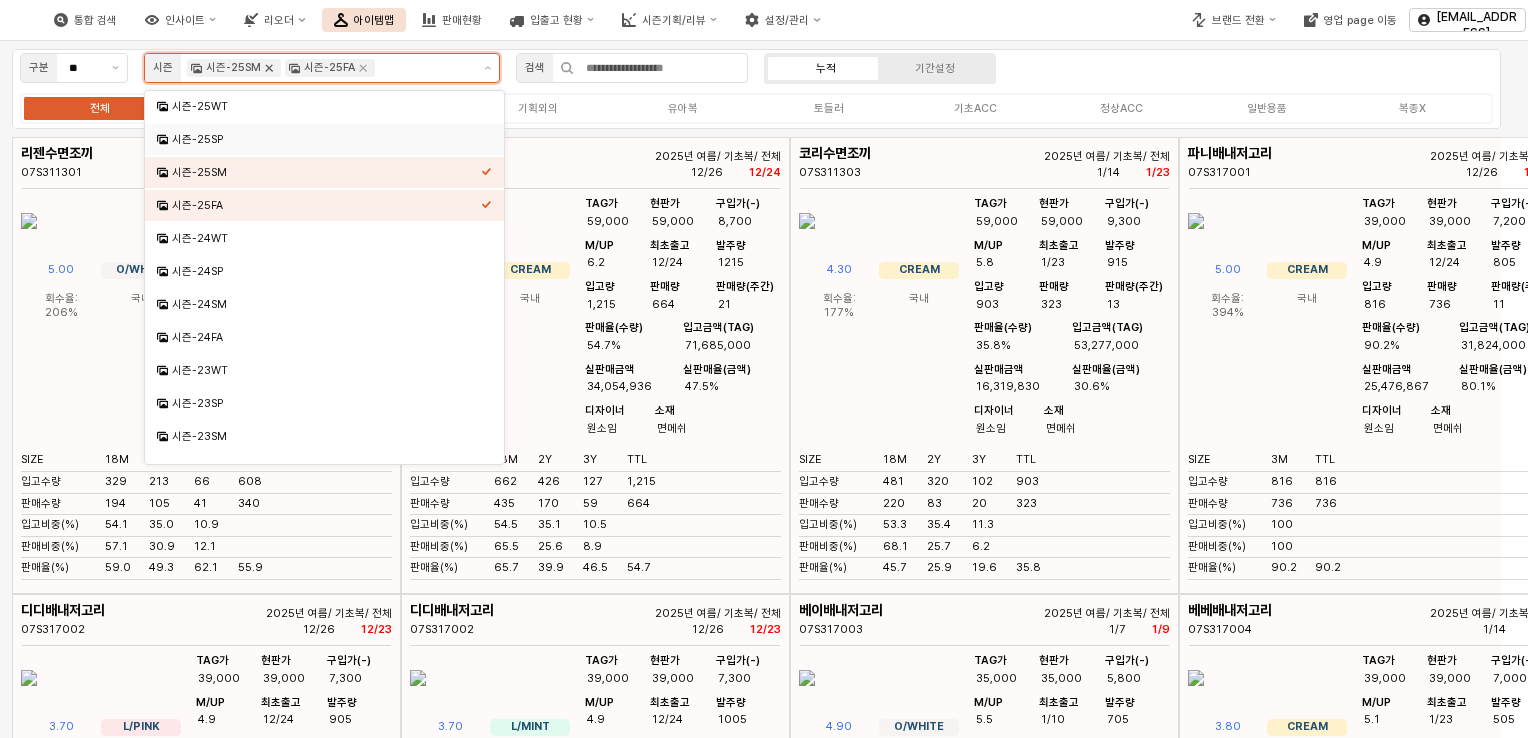 click 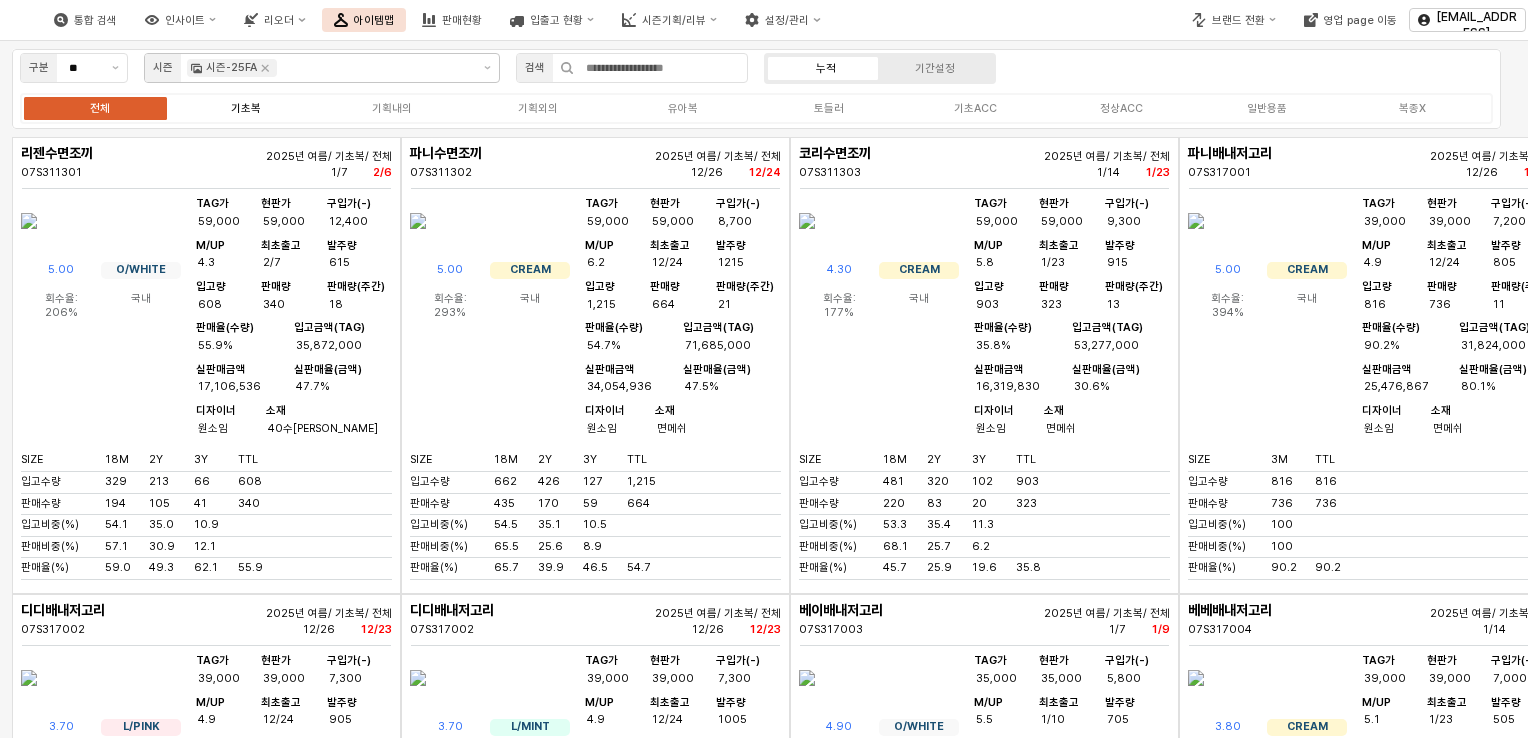 click on "기초복" at bounding box center [246, 108] 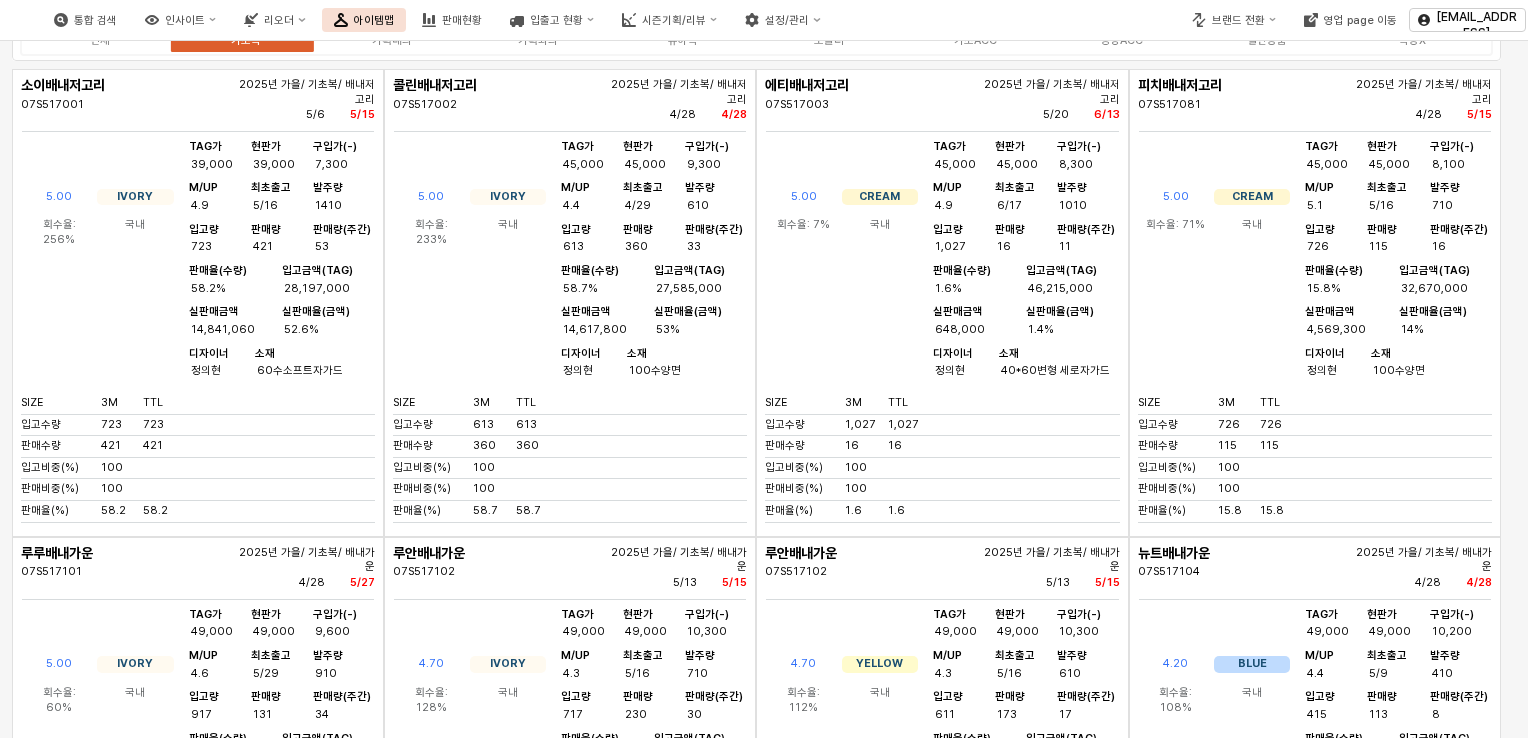 scroll, scrollTop: 100, scrollLeft: 0, axis: vertical 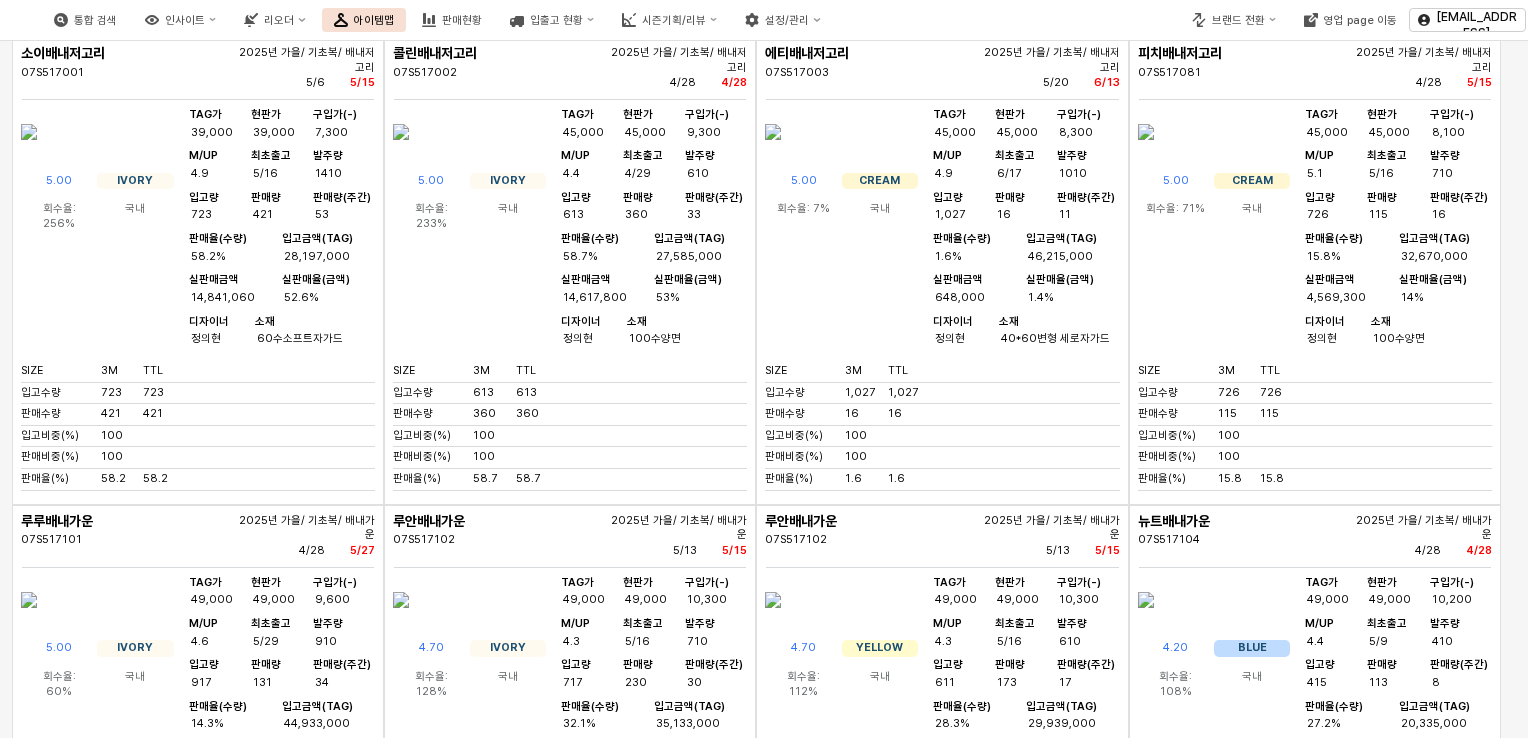 click at bounding box center [773, 132] 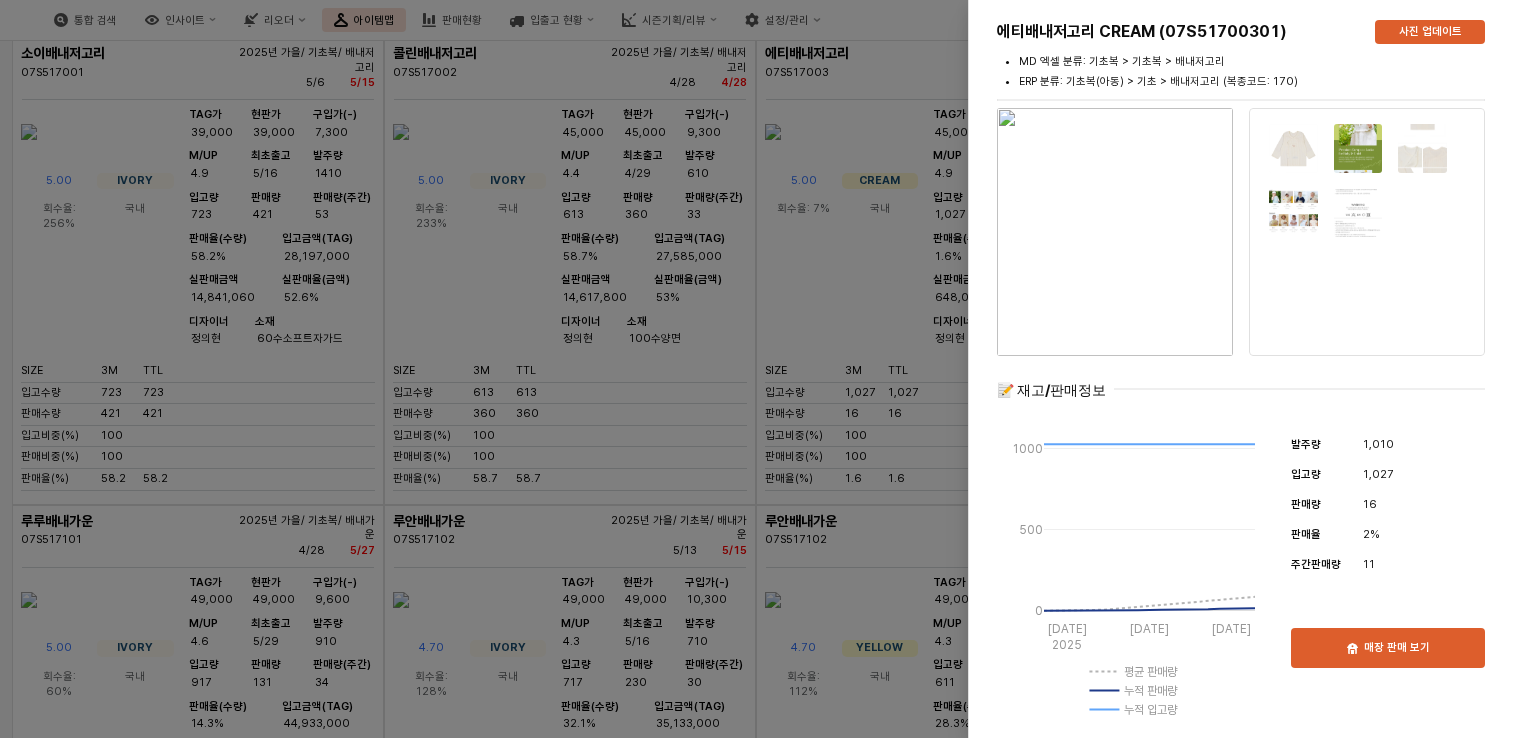 click at bounding box center (1115, 232) 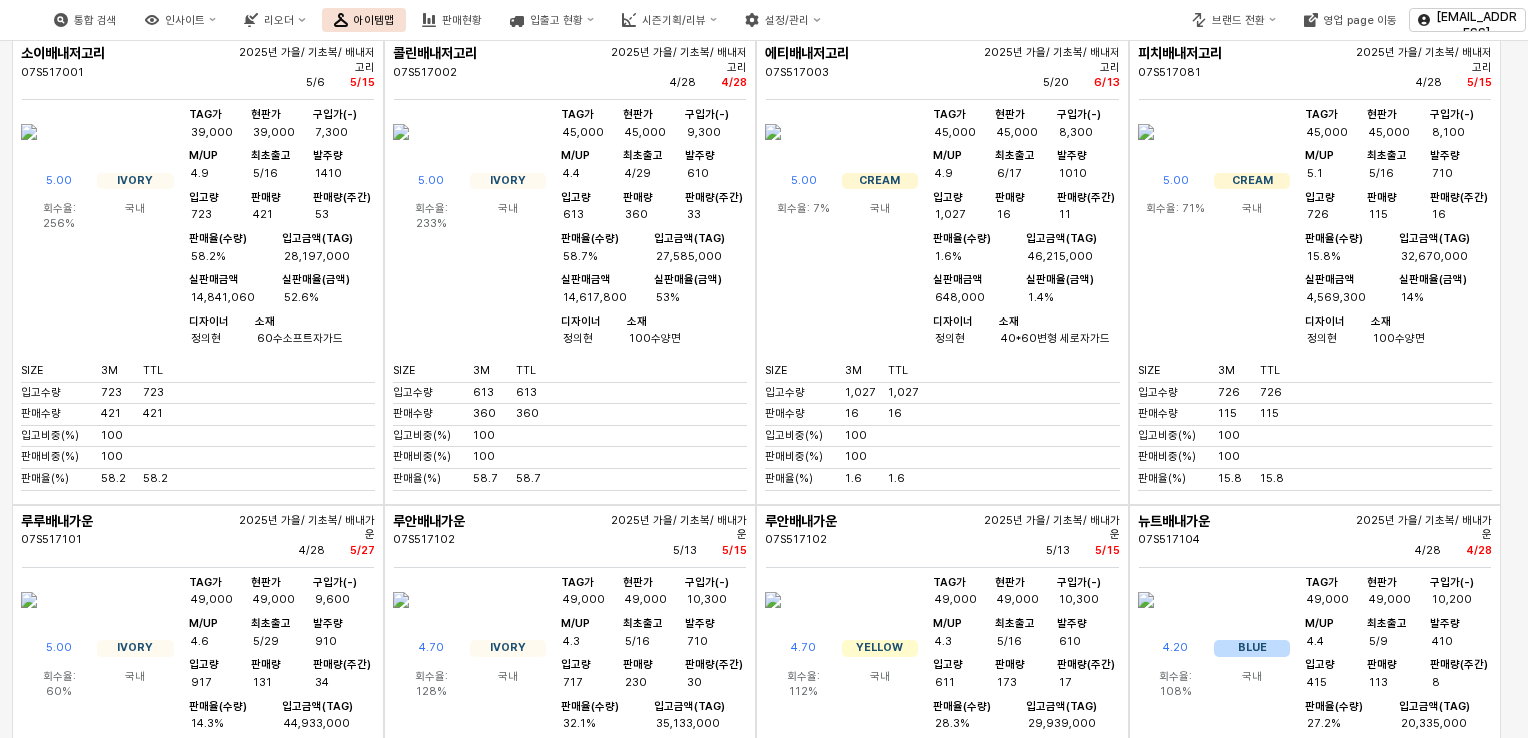 click at bounding box center [773, 132] 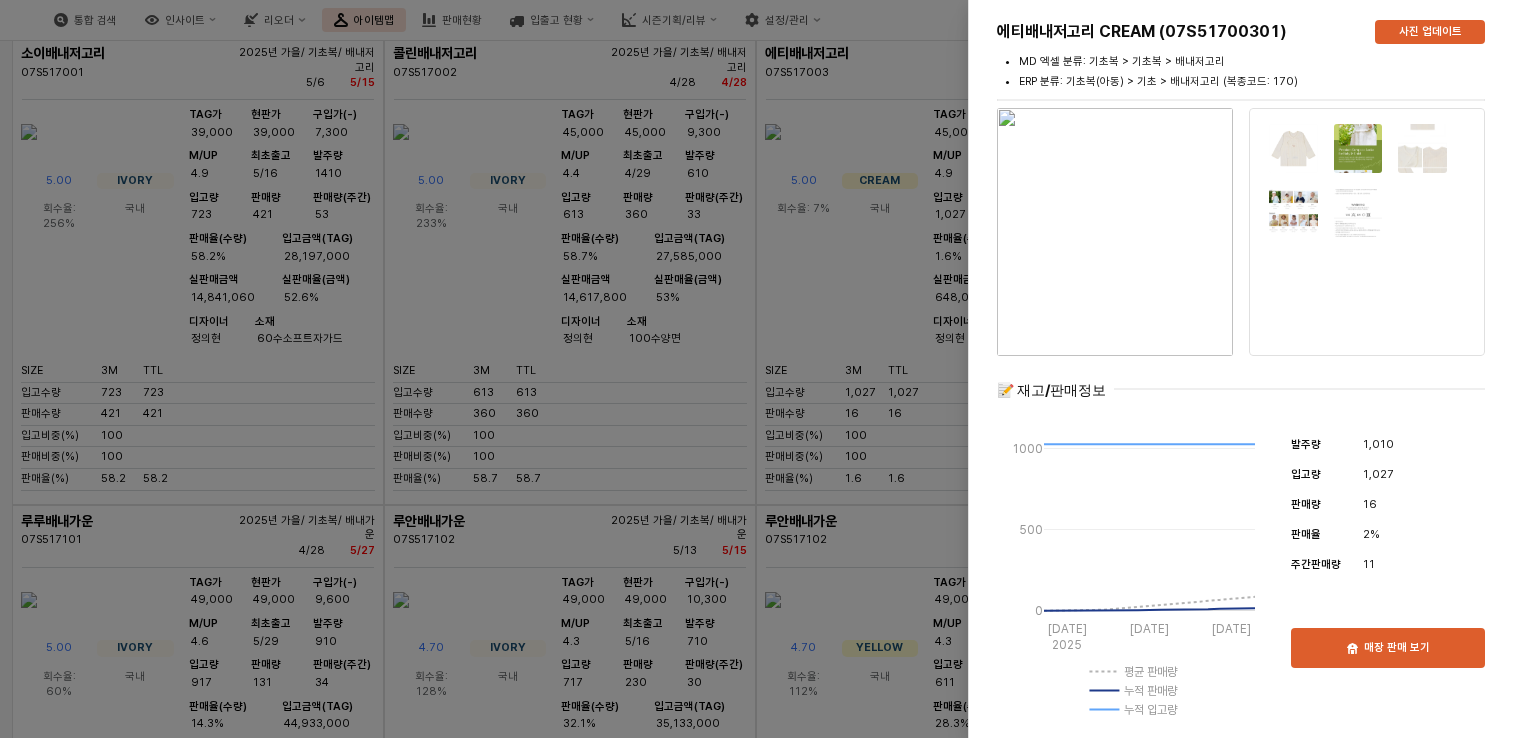 click at bounding box center [764, 369] 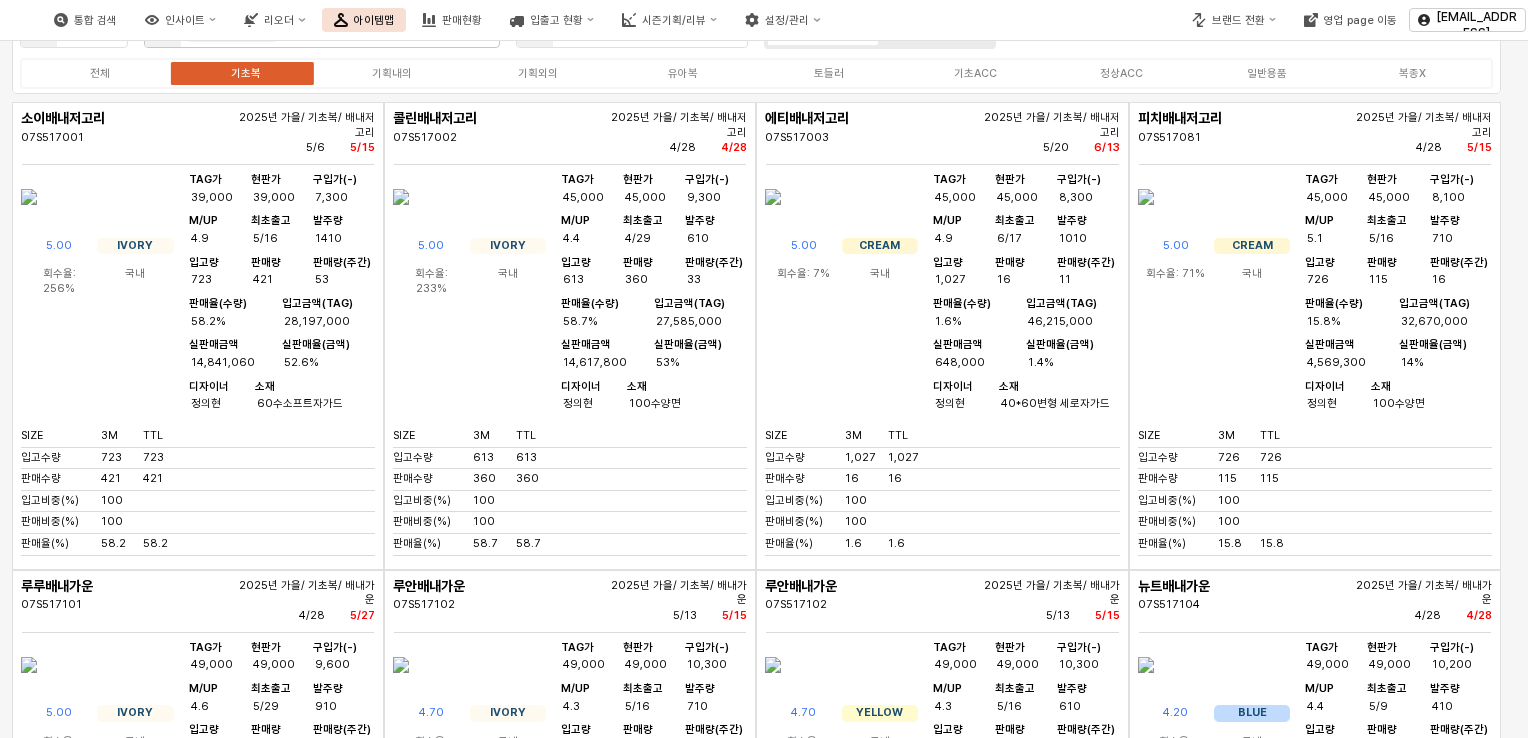 scroll, scrollTop: 0, scrollLeft: 0, axis: both 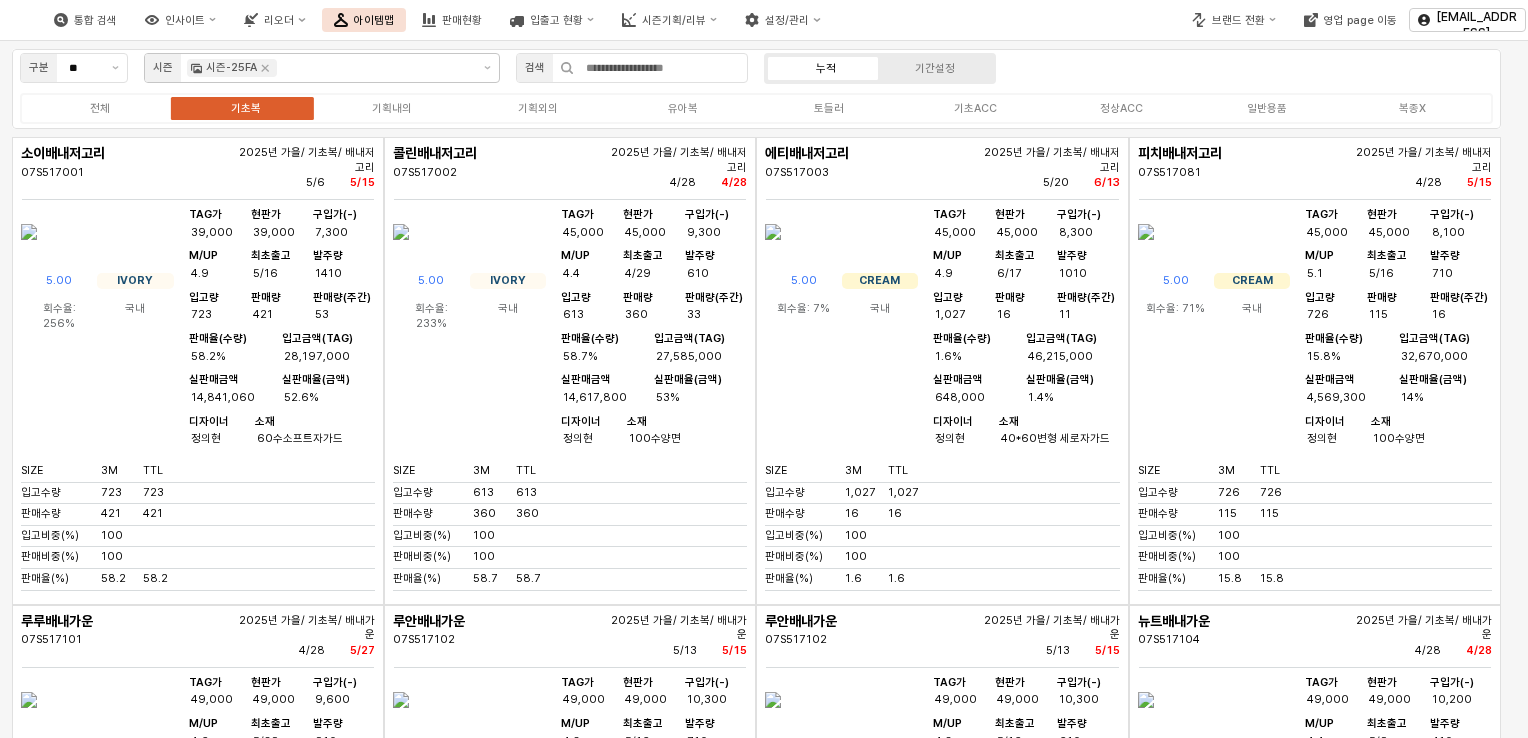 click at bounding box center (773, 232) 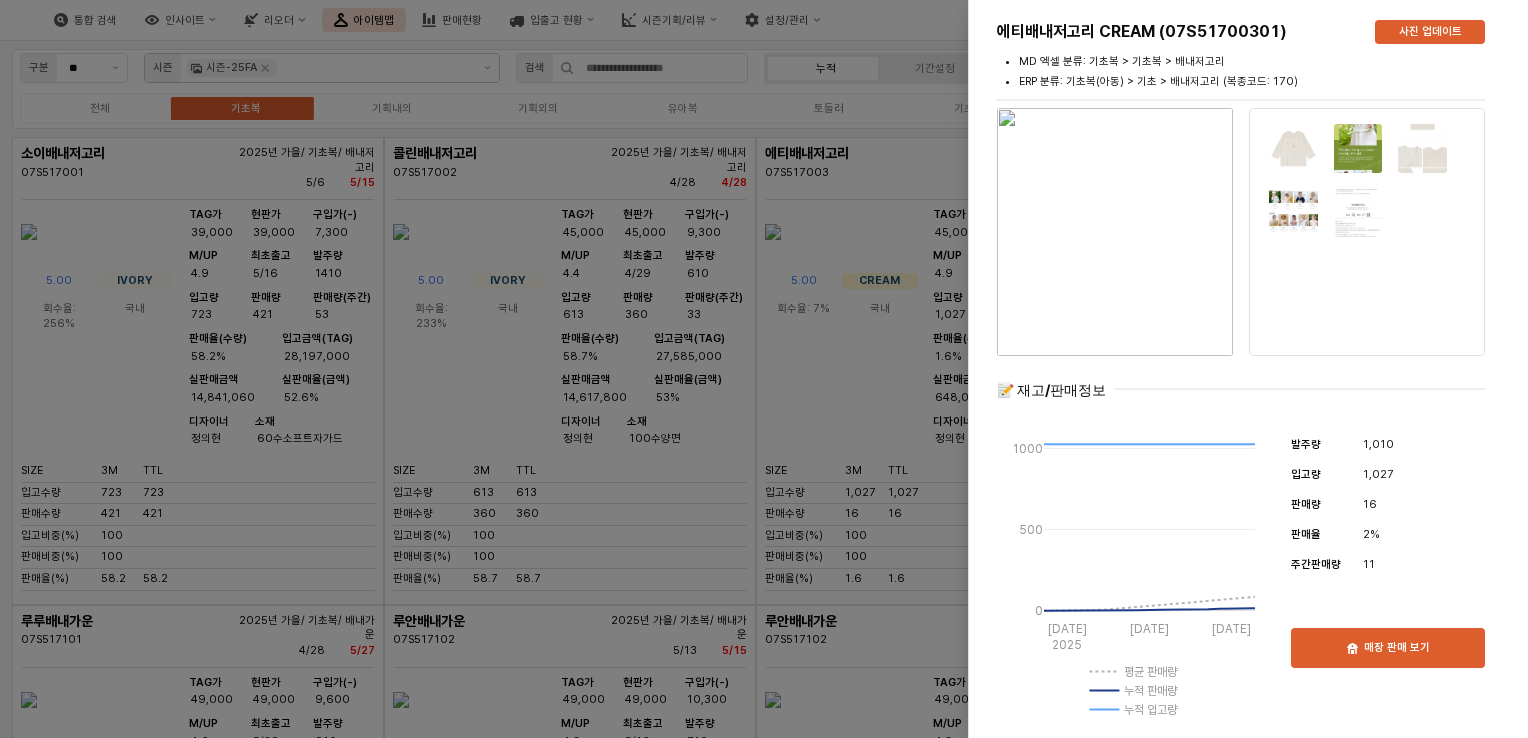 click at bounding box center (1115, 232) 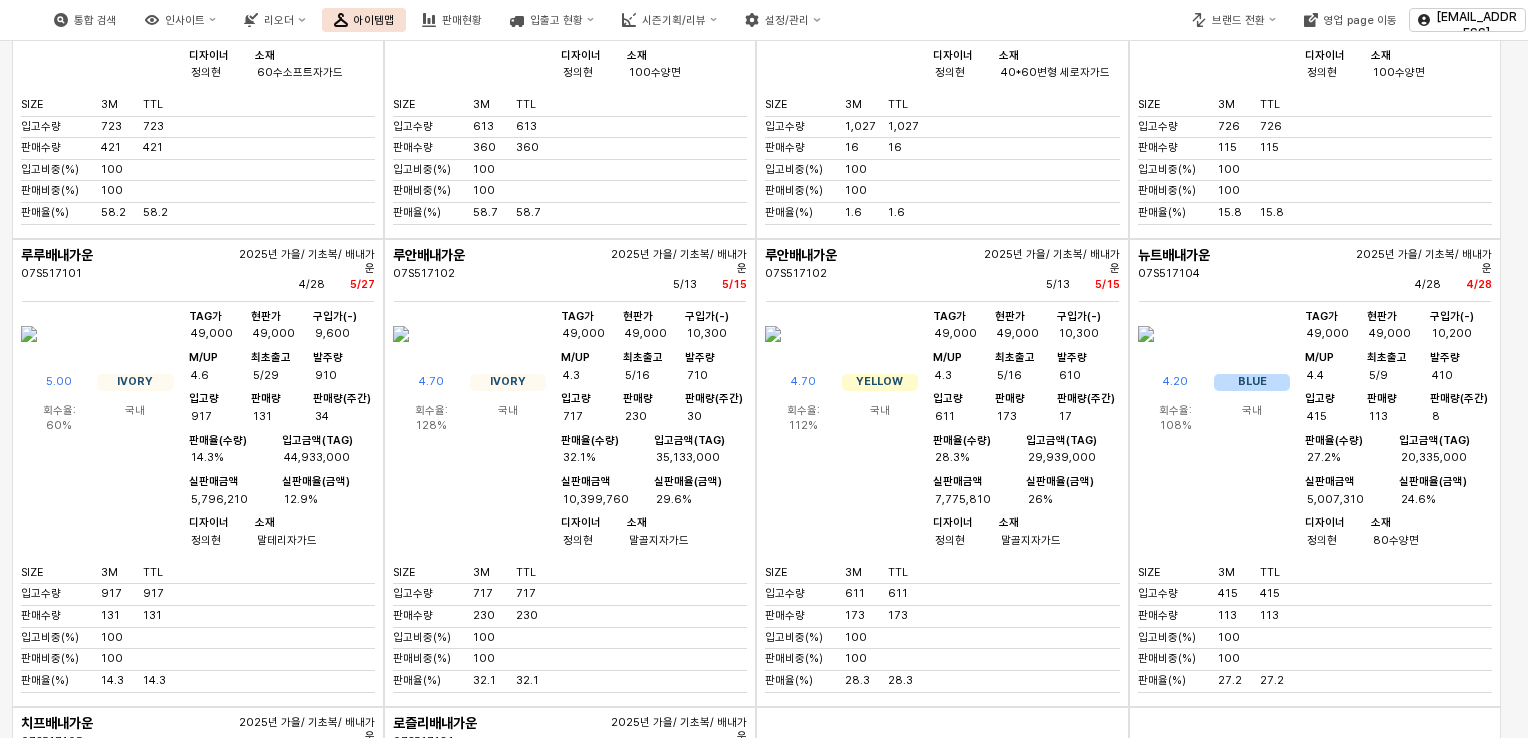 scroll, scrollTop: 0, scrollLeft: 0, axis: both 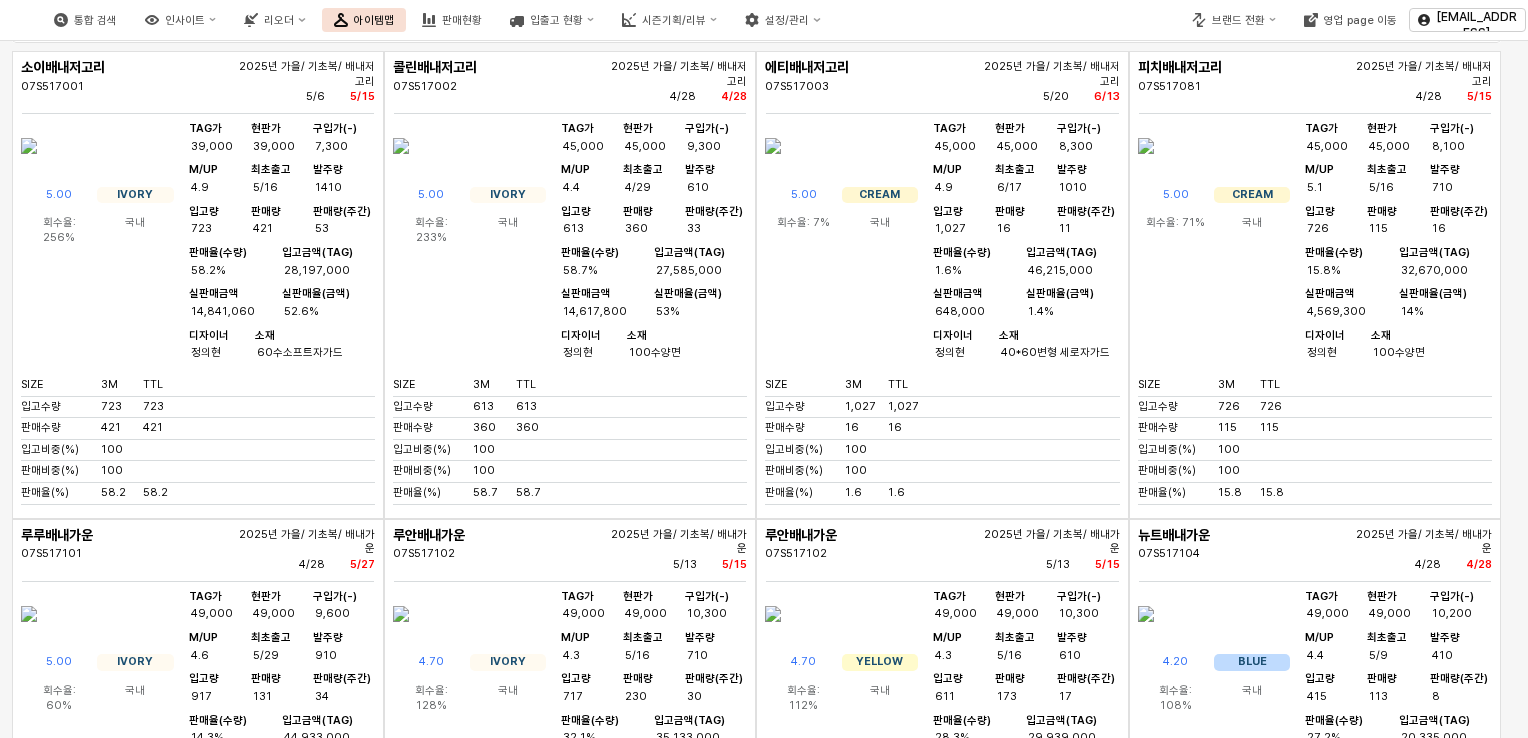 click on "구분 ** 시즌 시즌-25FA 검색 누적 기간설정 전체 기초복 기획내의 기획외의 유아복 토들러 기초ACC 정상ACC 일반용품 복종X" at bounding box center [764, 5347] 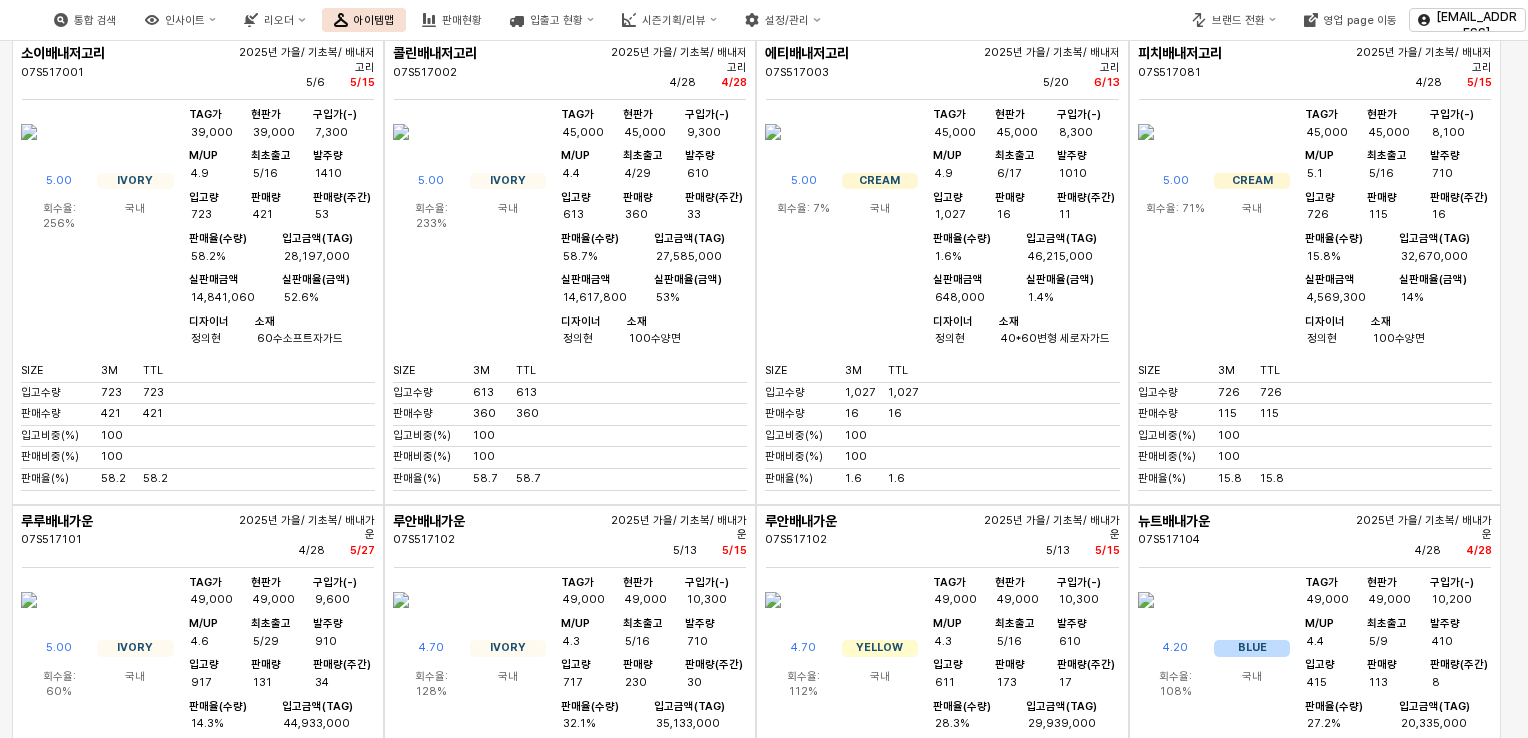 scroll, scrollTop: 0, scrollLeft: 0, axis: both 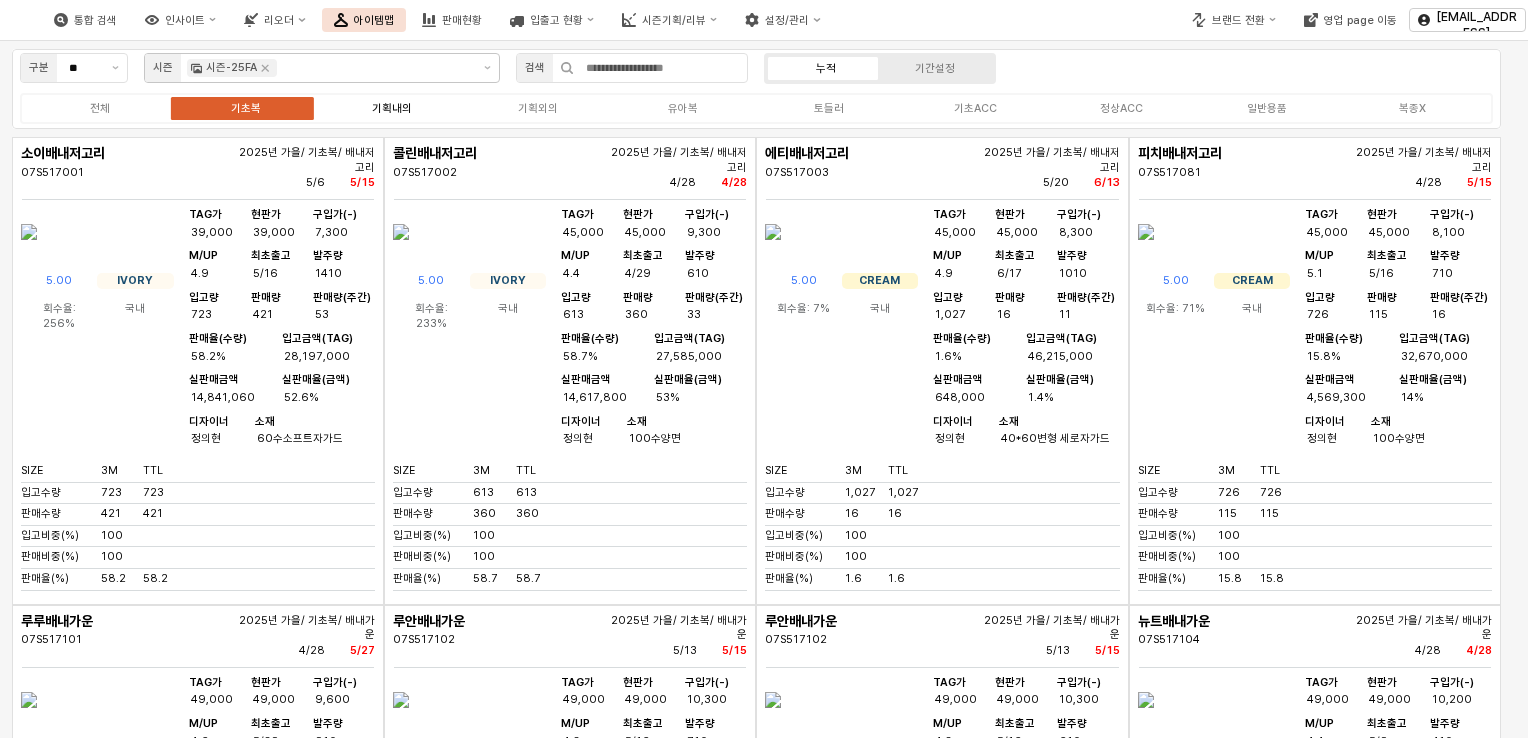 click on "기획내의" at bounding box center (392, 108) 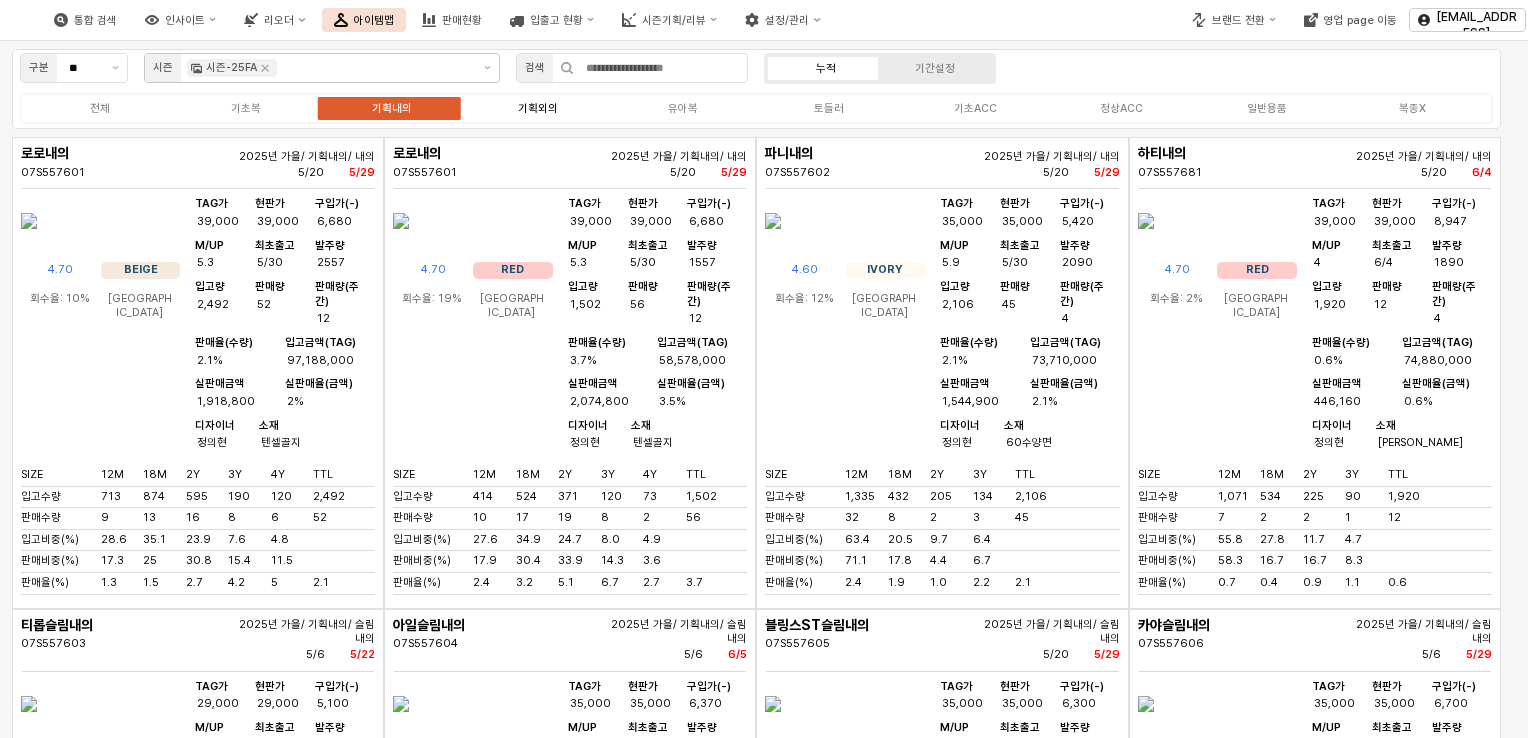click on "기획외의" at bounding box center (538, 108) 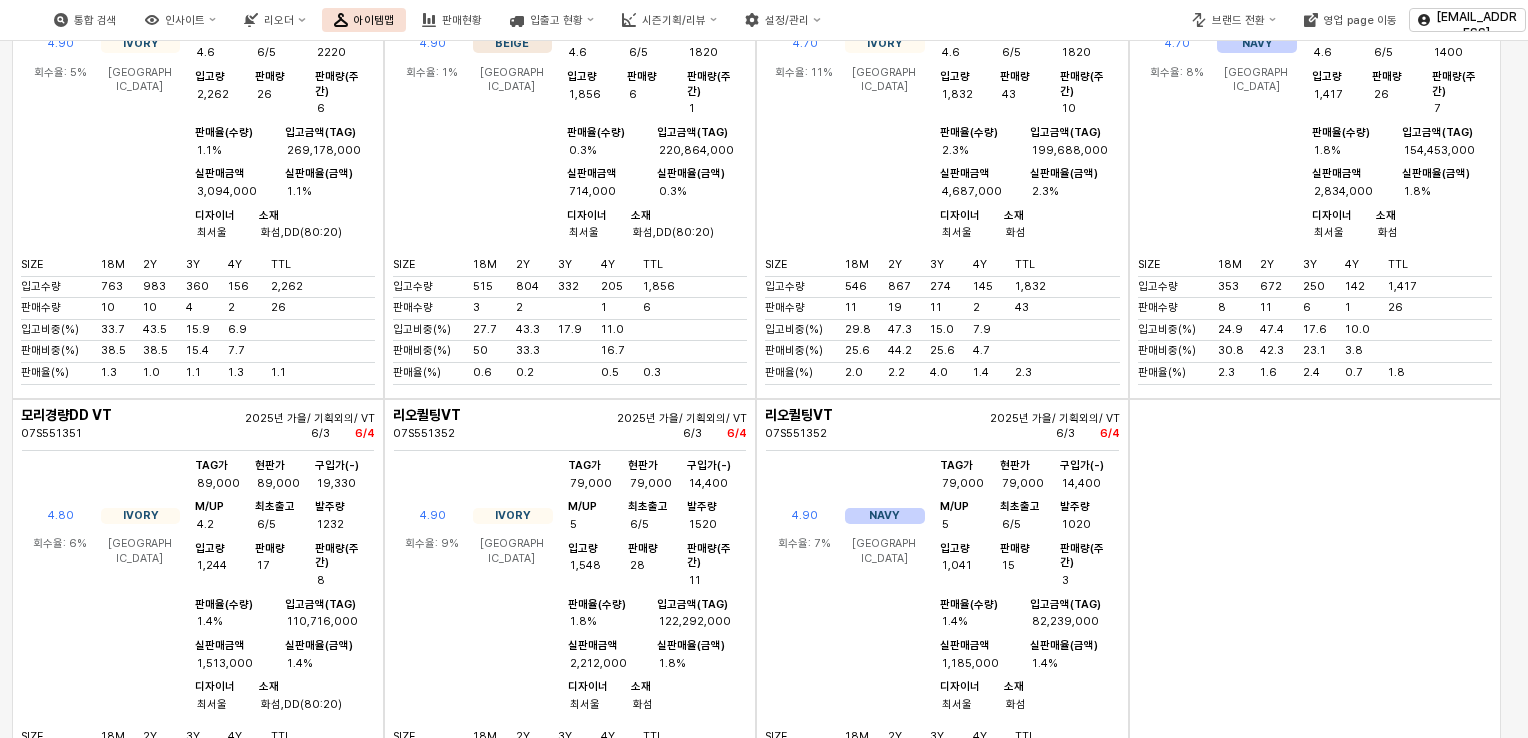 scroll, scrollTop: 200, scrollLeft: 0, axis: vertical 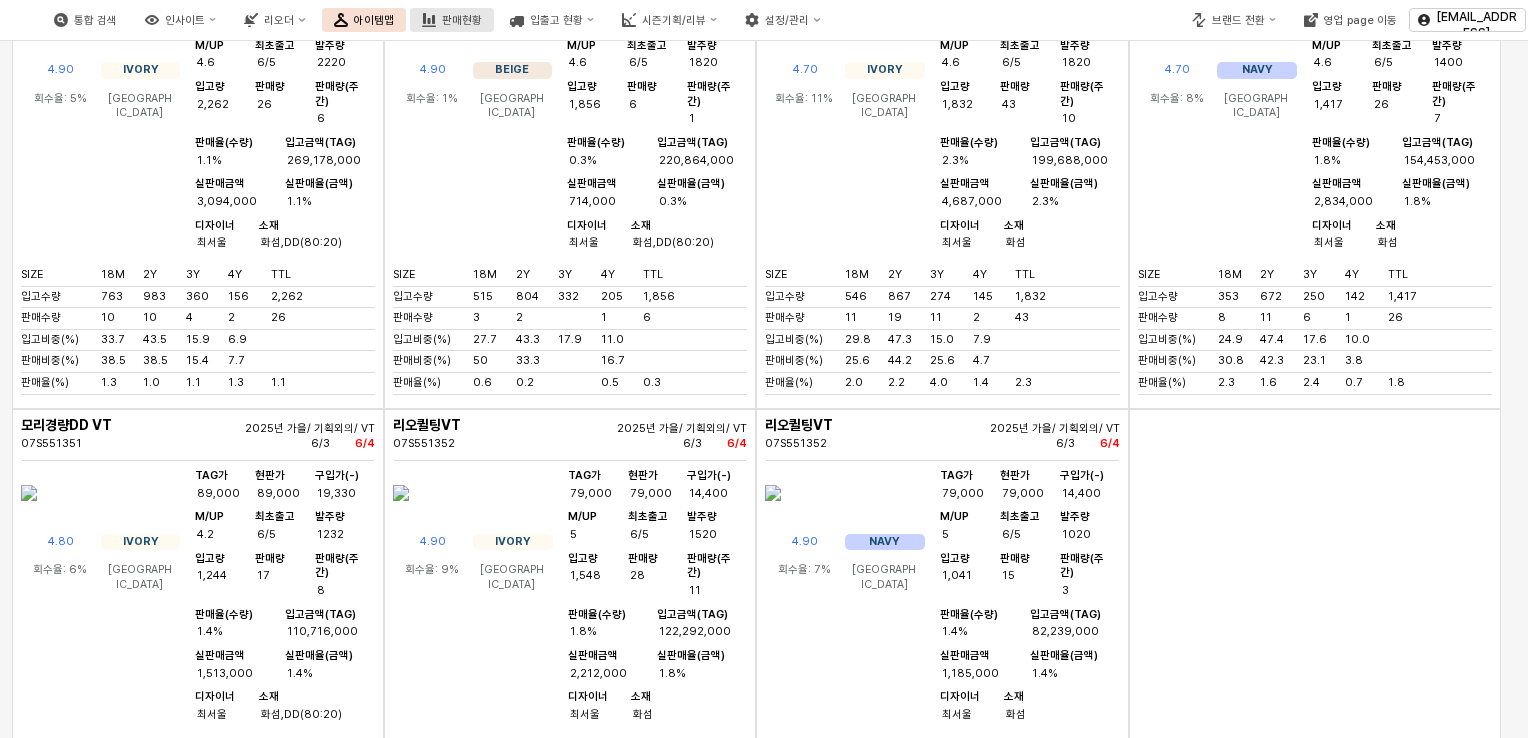 click on "판매현황" at bounding box center [462, 20] 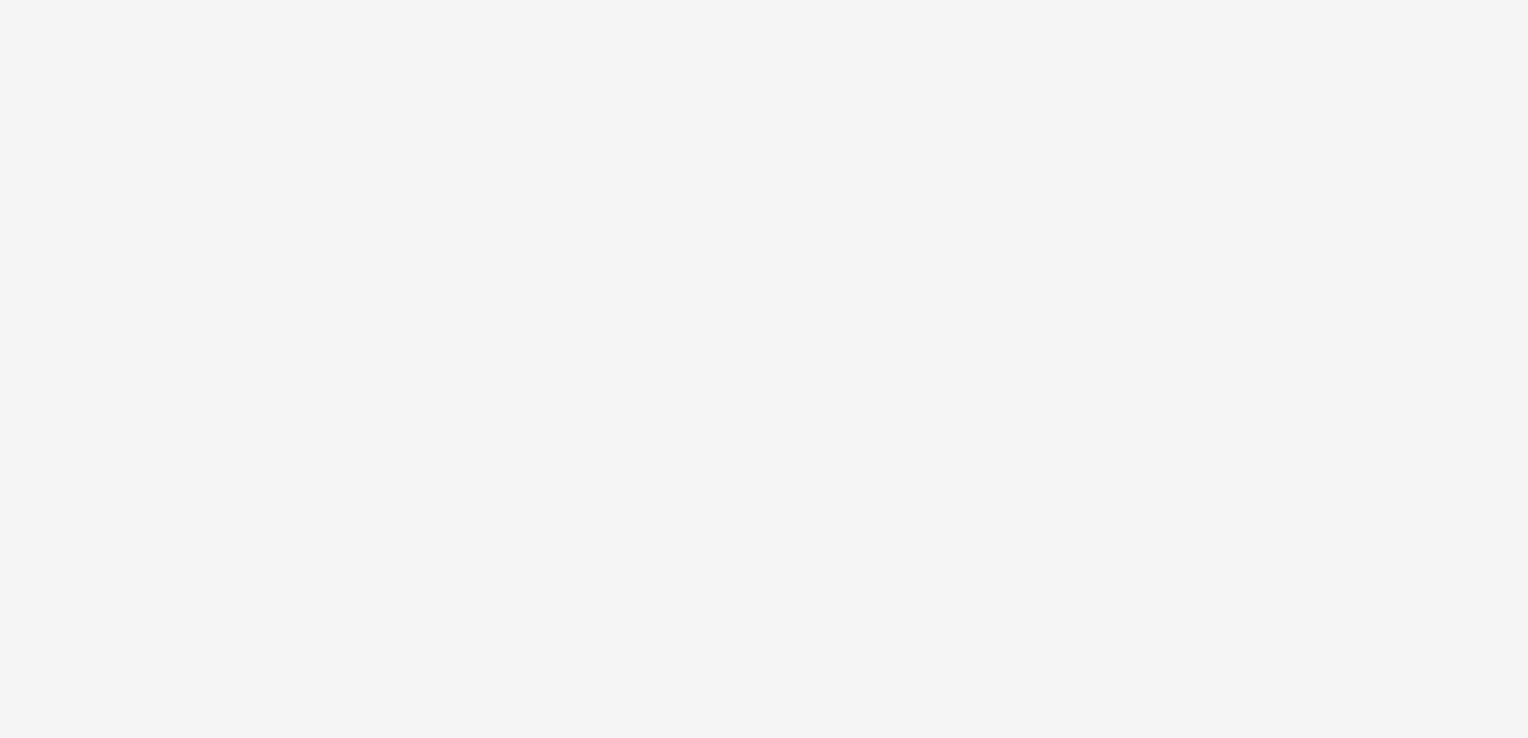 scroll, scrollTop: 0, scrollLeft: 0, axis: both 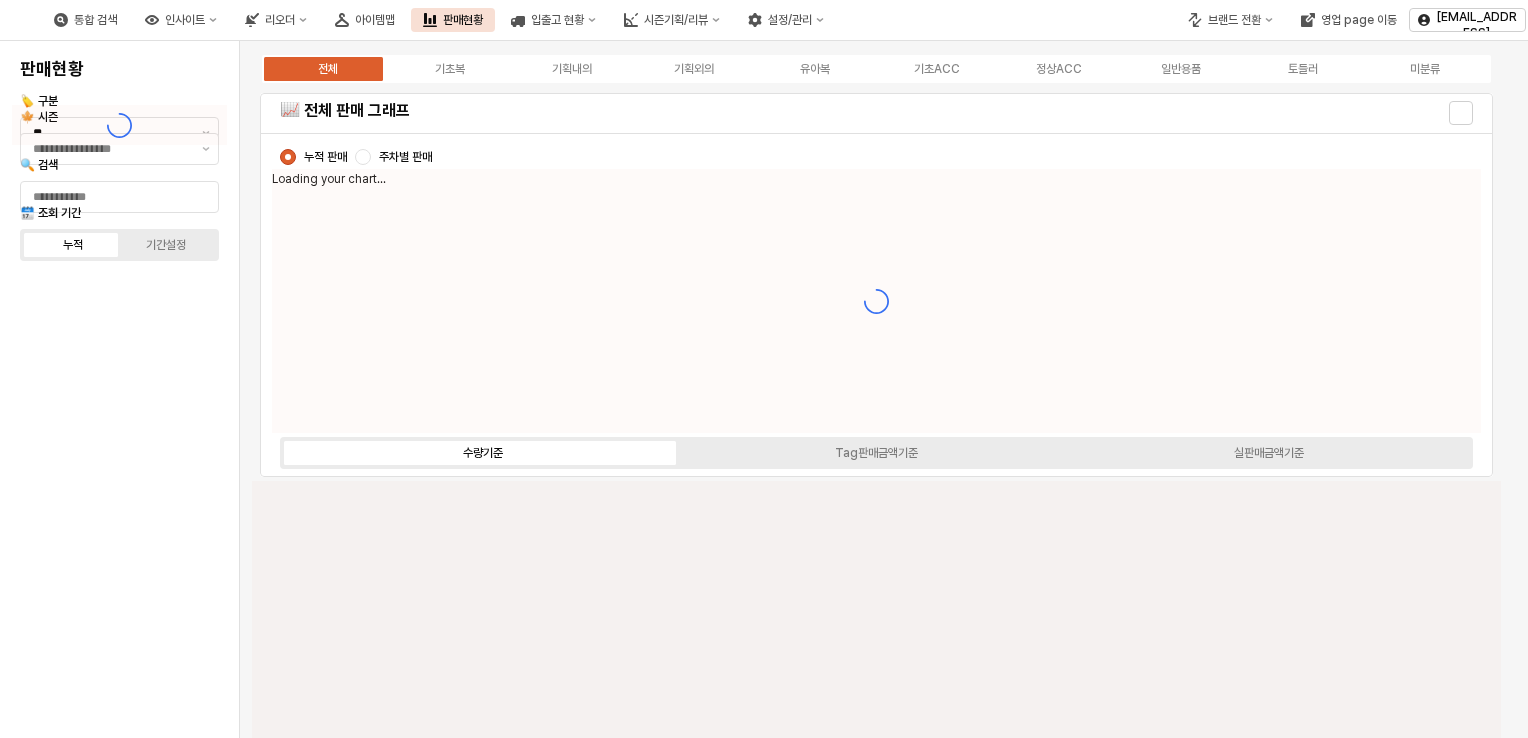 type on "****" 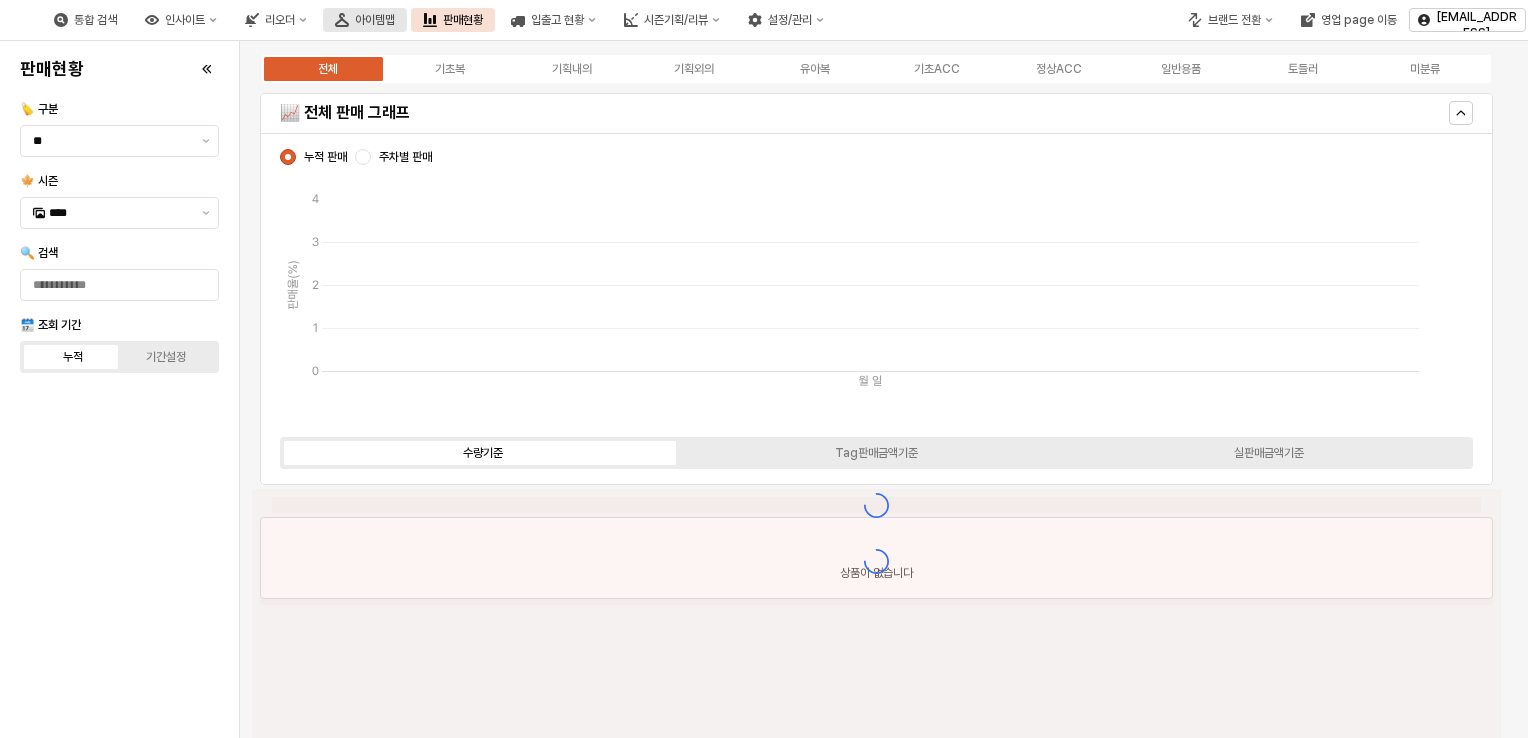 click on "아이템맵" at bounding box center [375, 20] 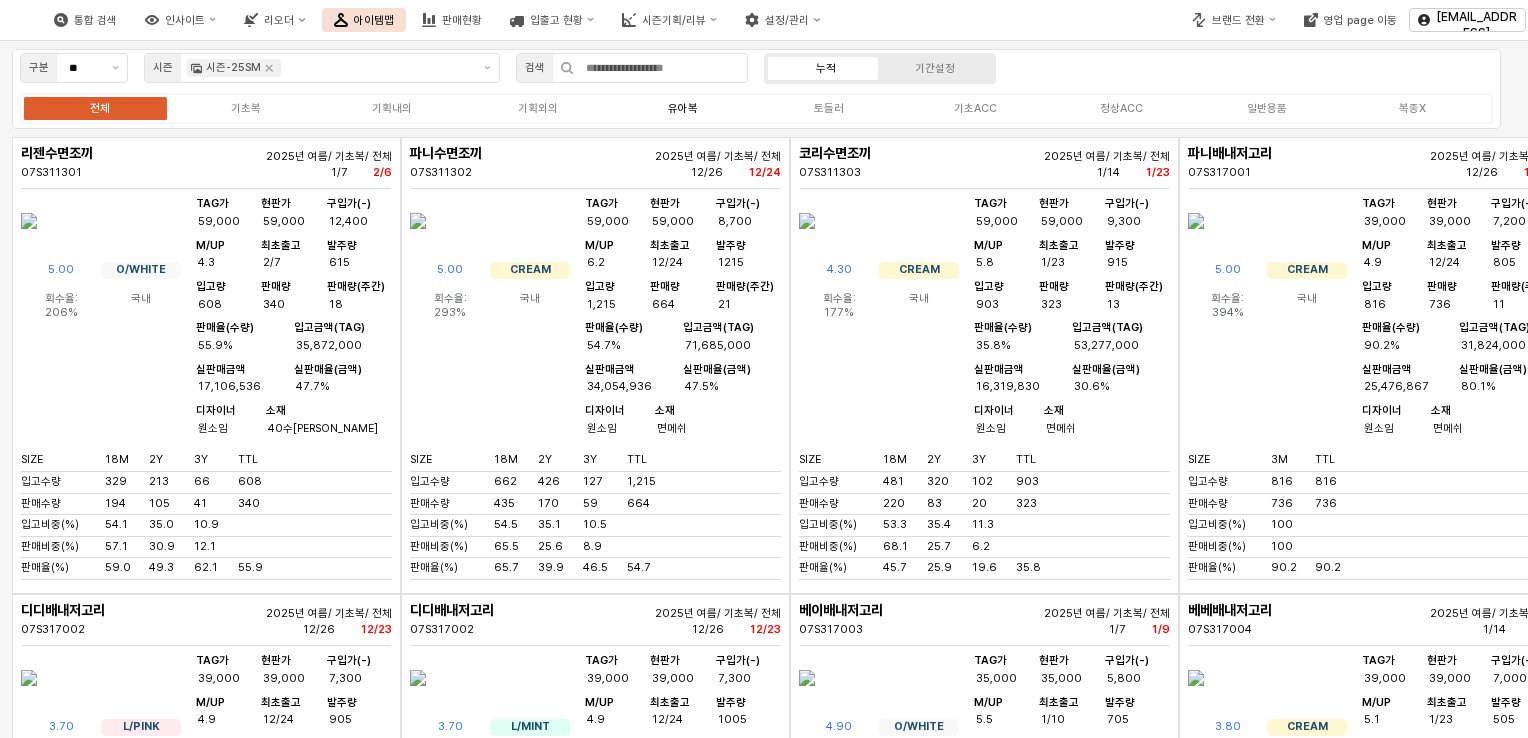 click on "유아복" at bounding box center [683, 108] 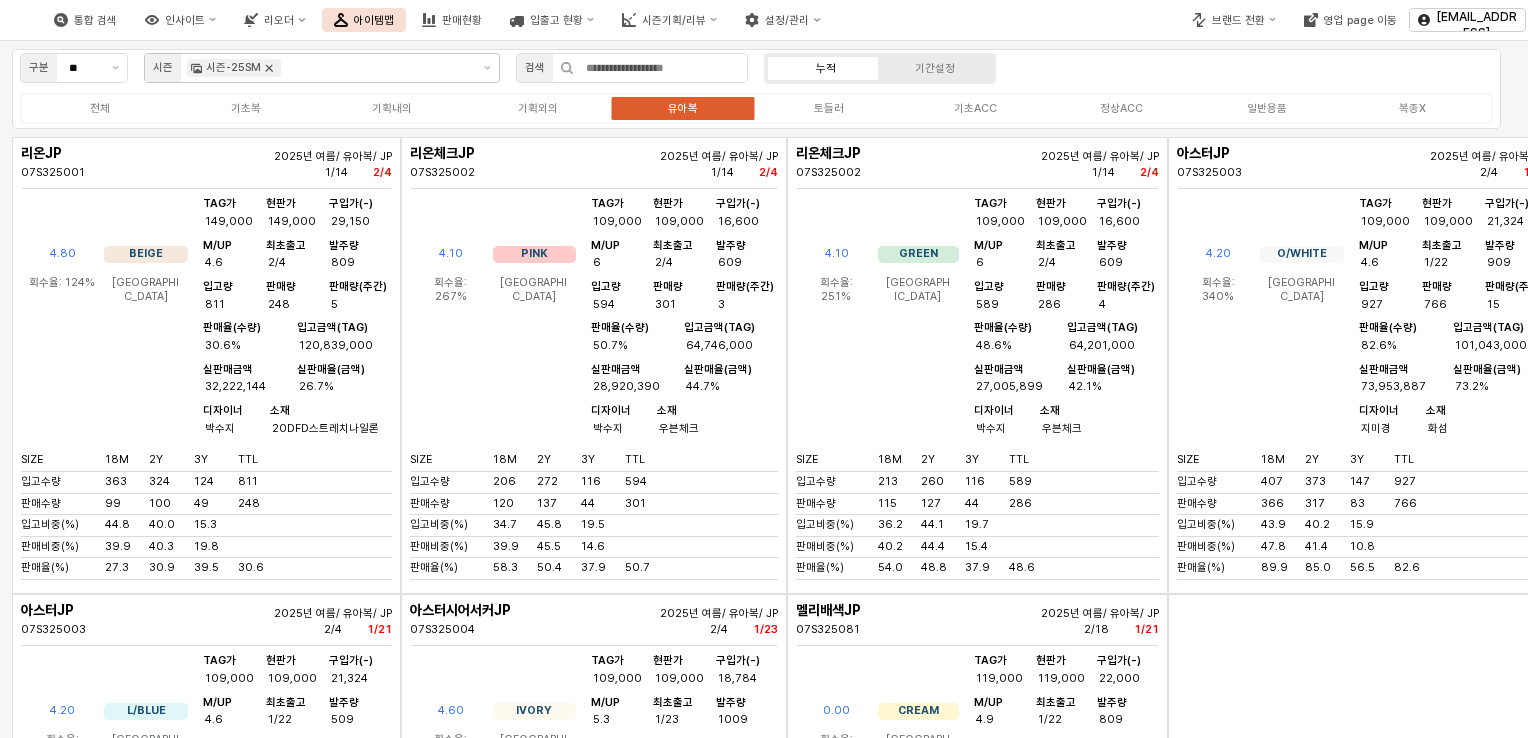 click 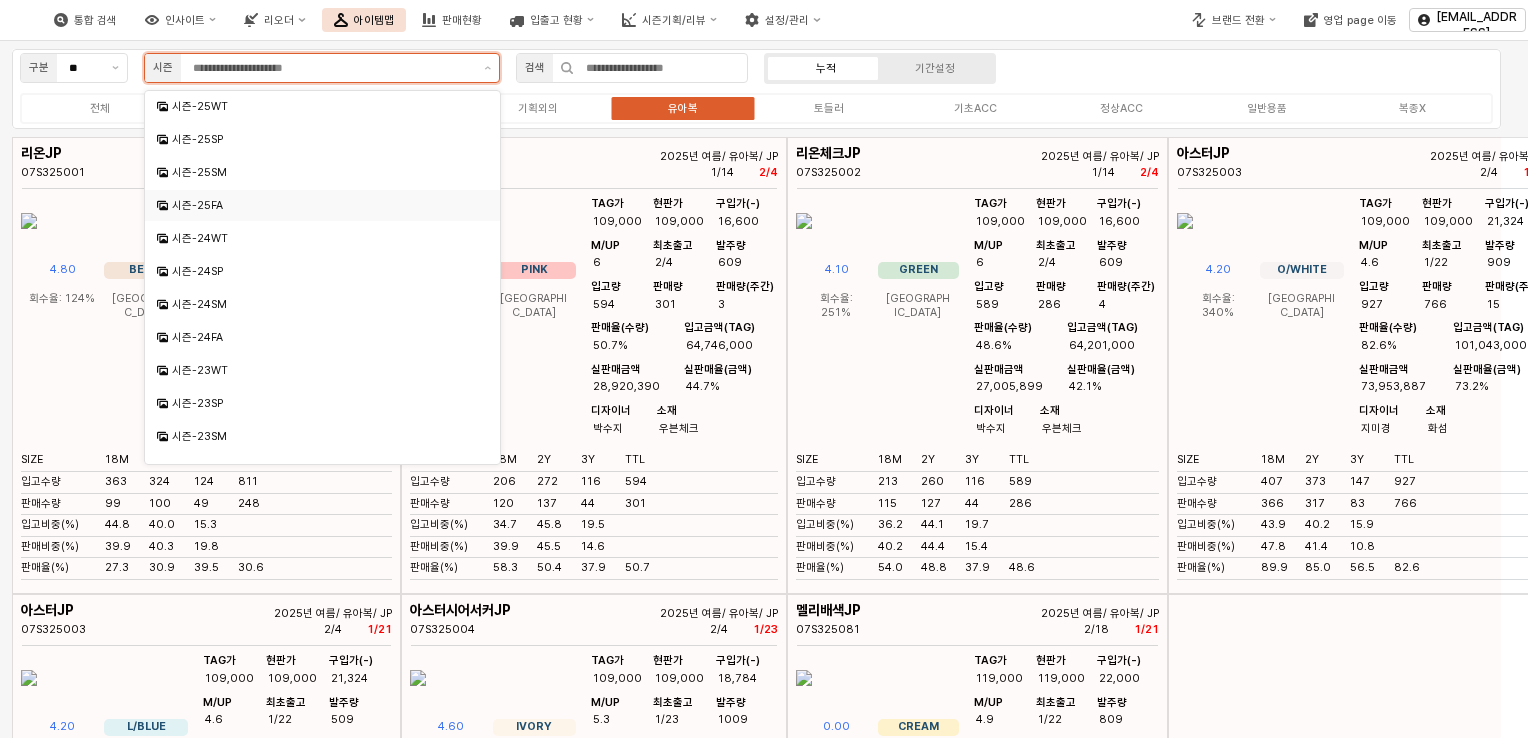 click on "시즌-25FA" at bounding box center (322, 205) 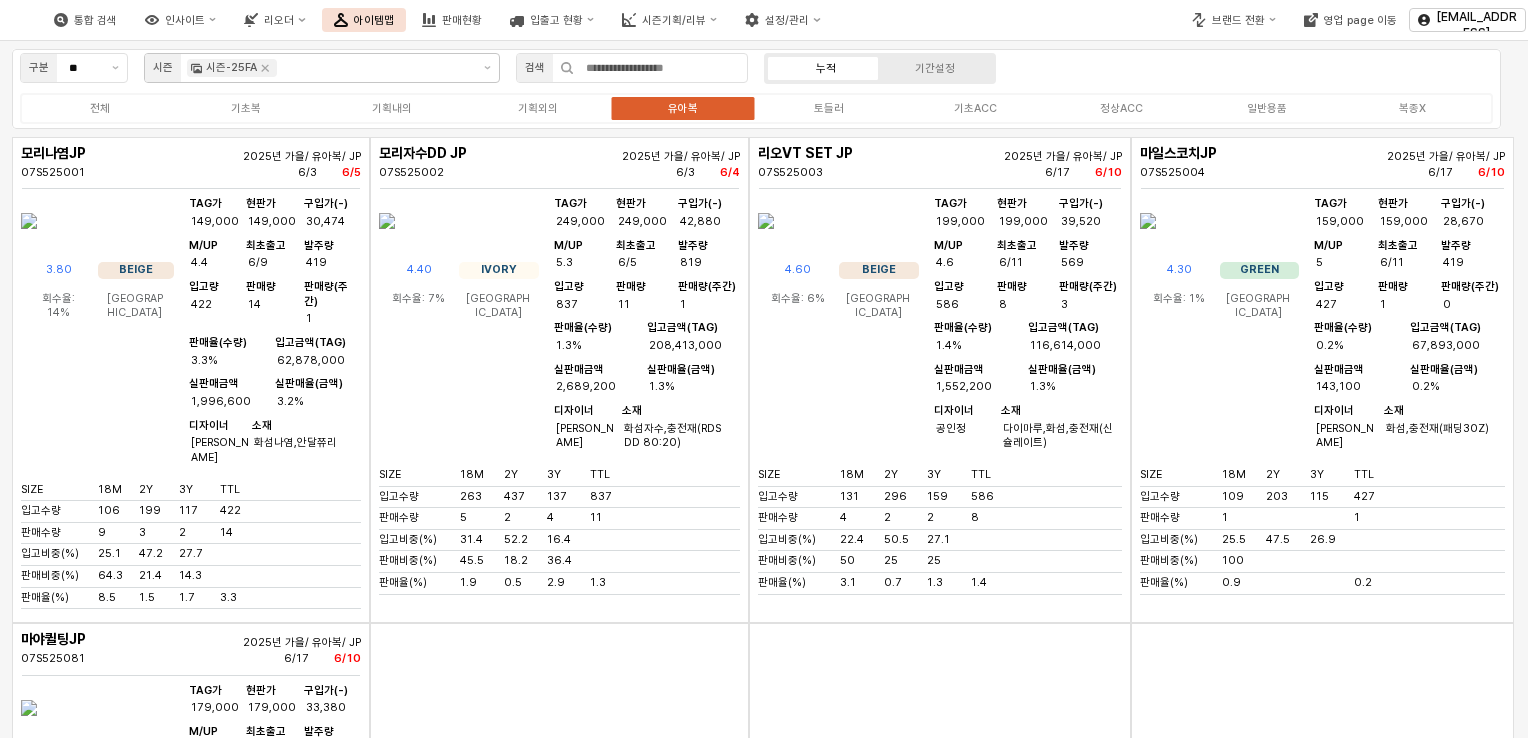 click at bounding box center (940, 866) 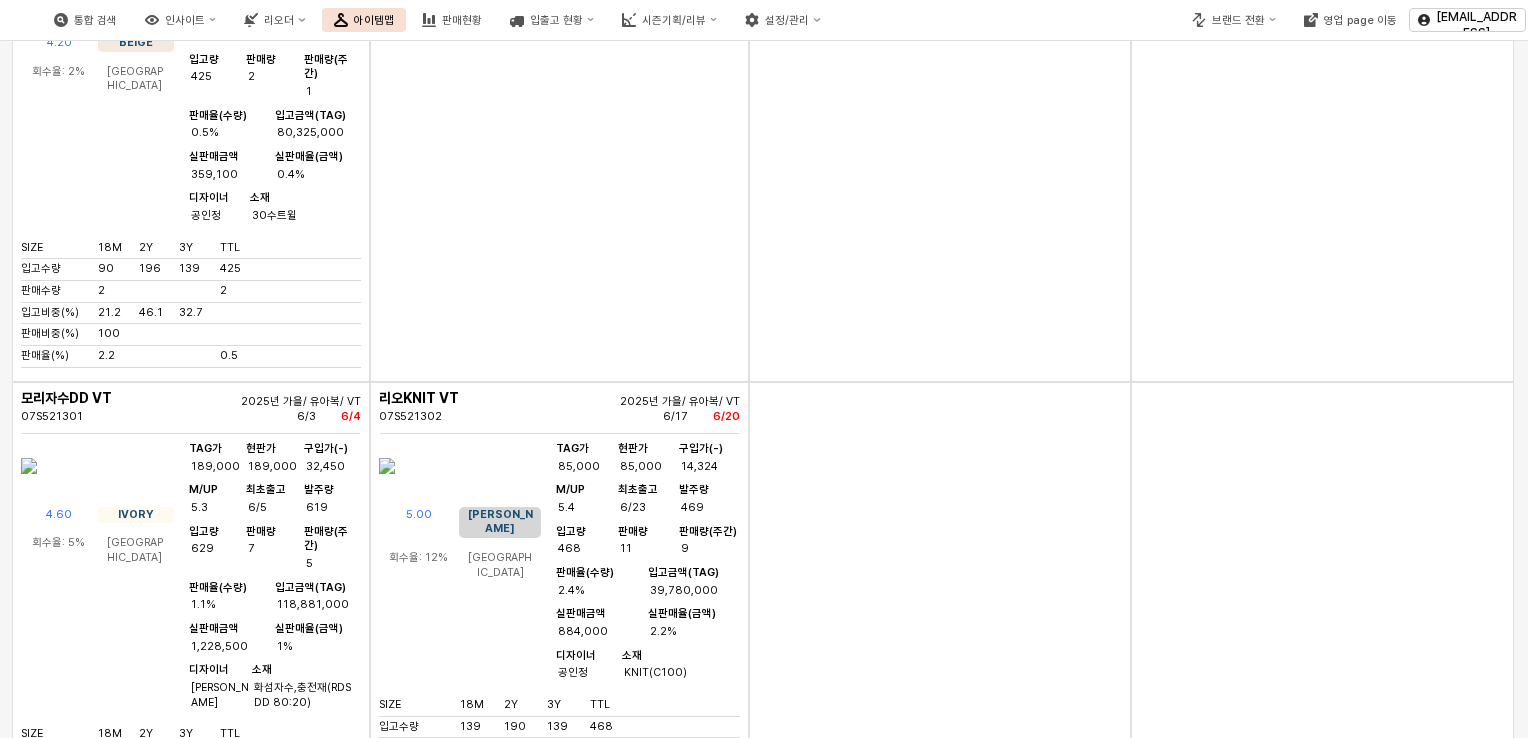 scroll, scrollTop: 1300, scrollLeft: 0, axis: vertical 